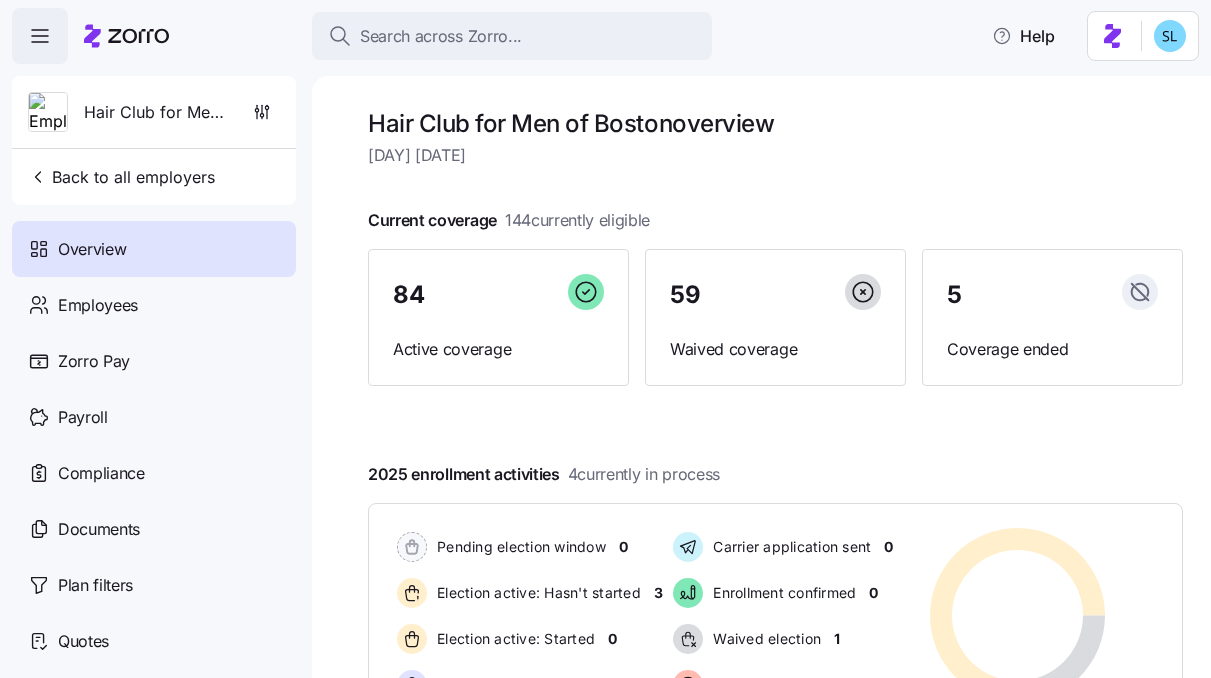 scroll, scrollTop: 0, scrollLeft: 0, axis: both 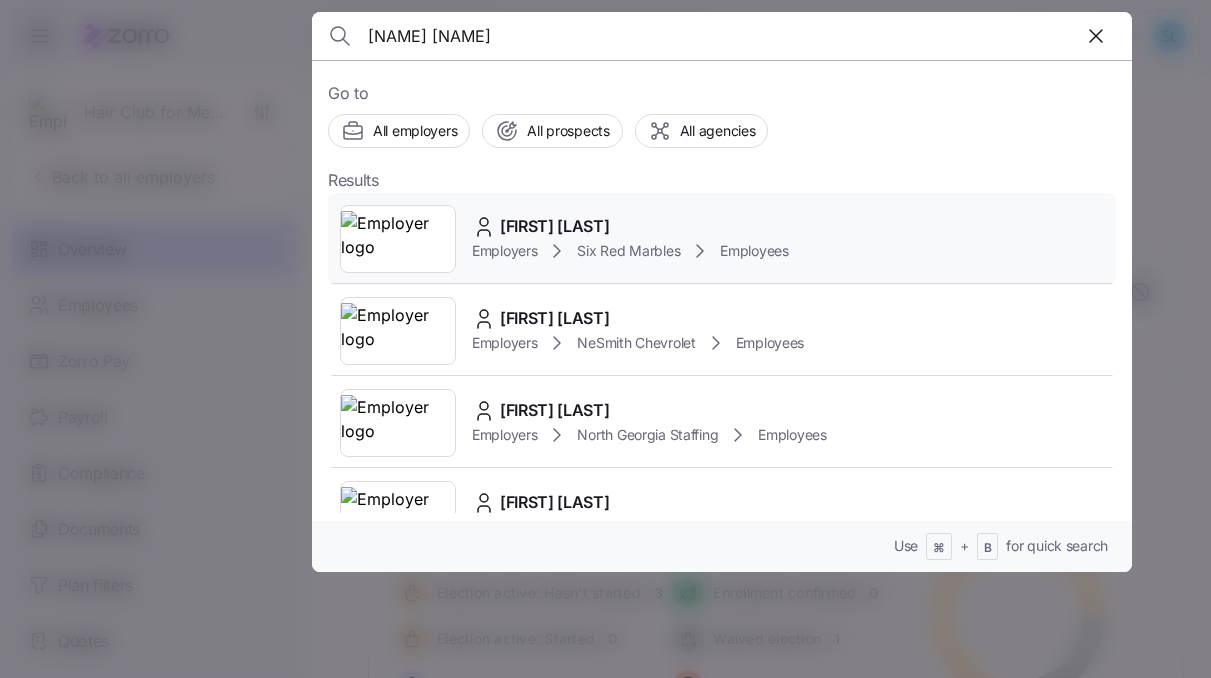 type on "tiffany cha" 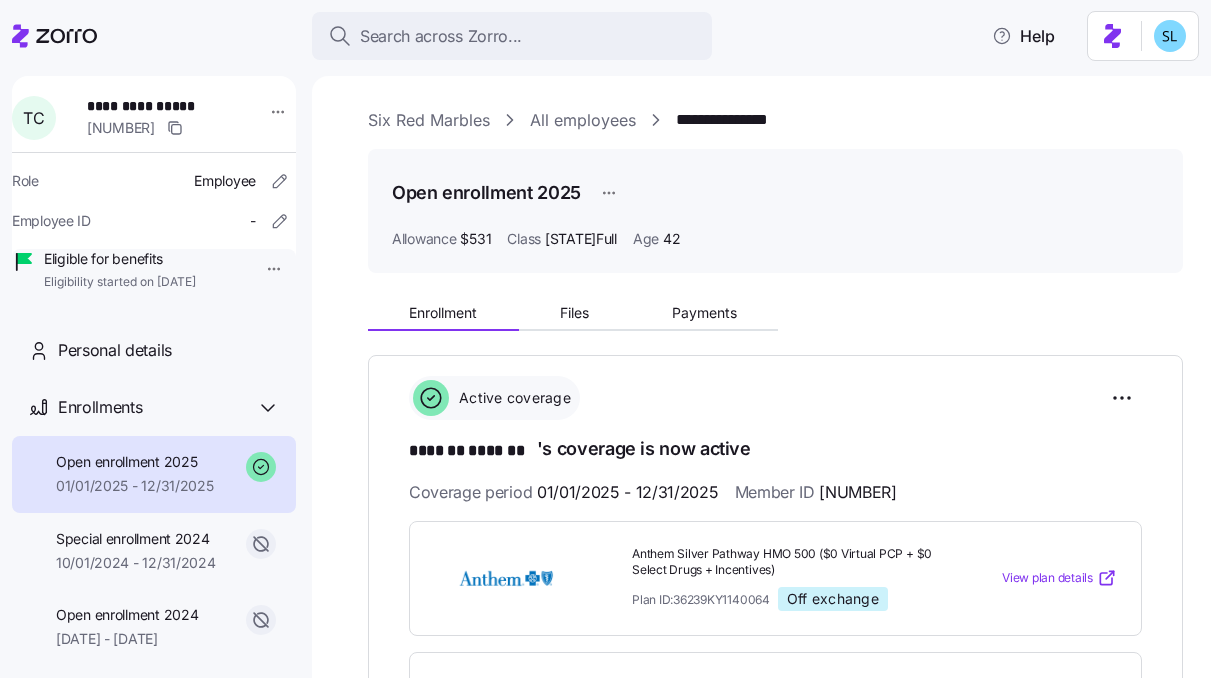 scroll, scrollTop: 651, scrollLeft: 0, axis: vertical 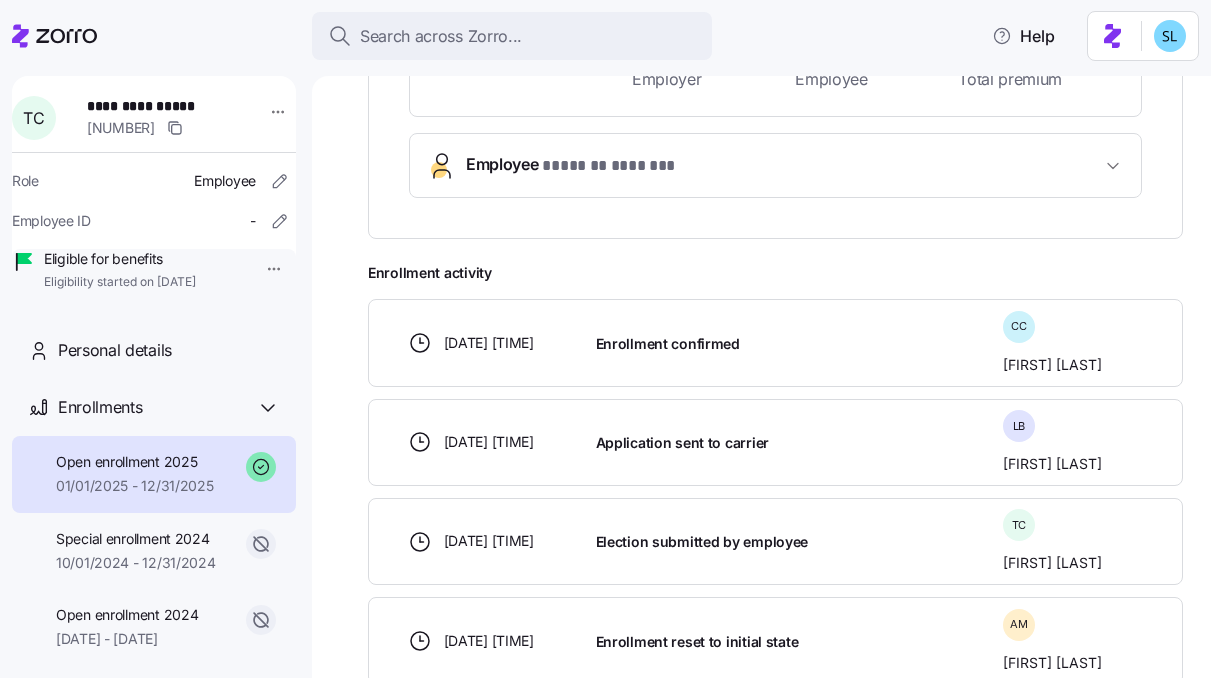 click on "* *******   ******* *" at bounding box center (610, 166) 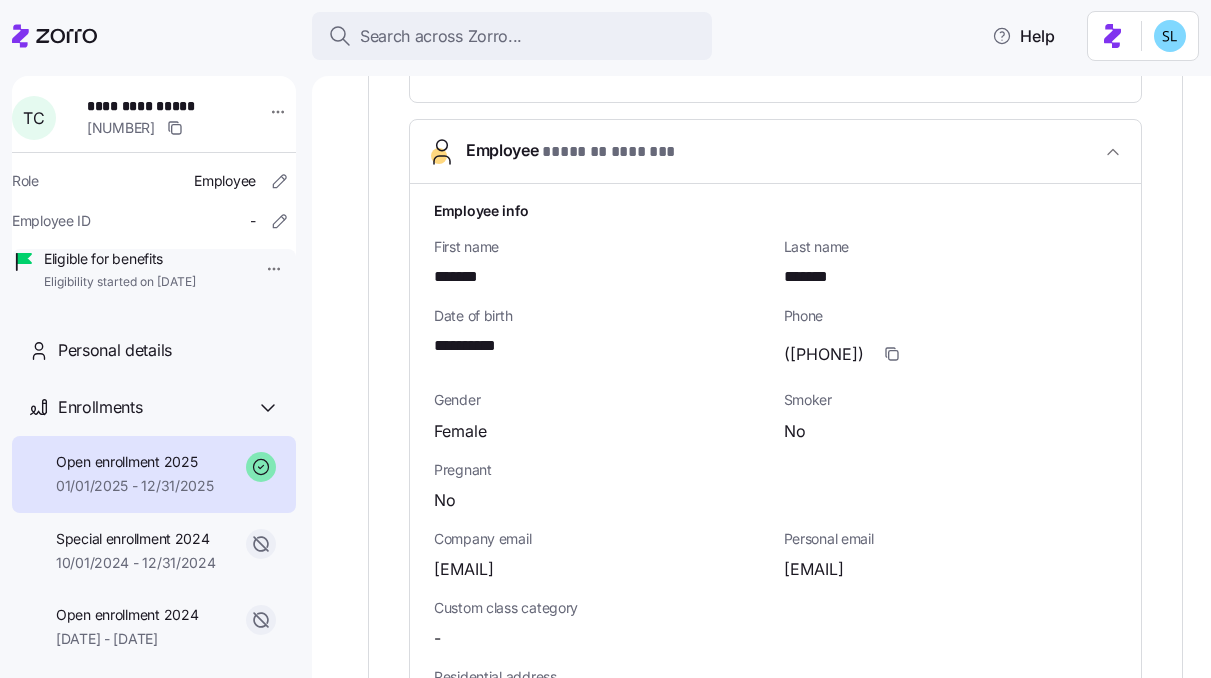 scroll, scrollTop: 873, scrollLeft: 0, axis: vertical 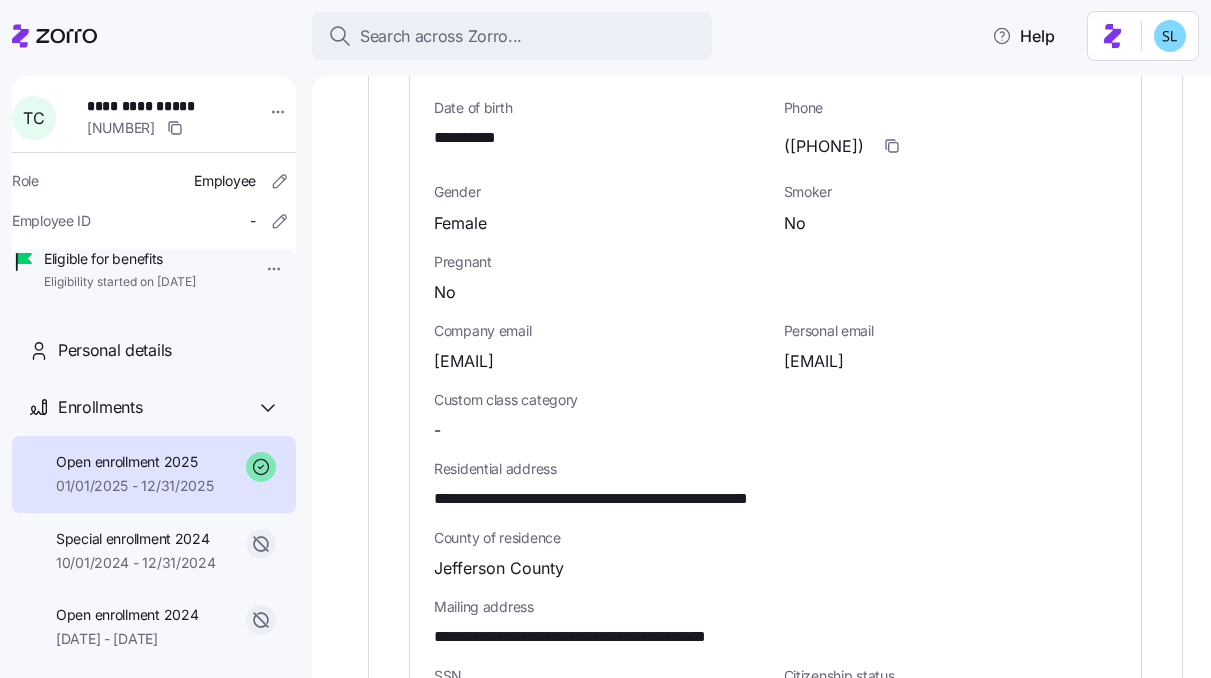 click on "tiffschapman@gmail.com" at bounding box center (814, 361) 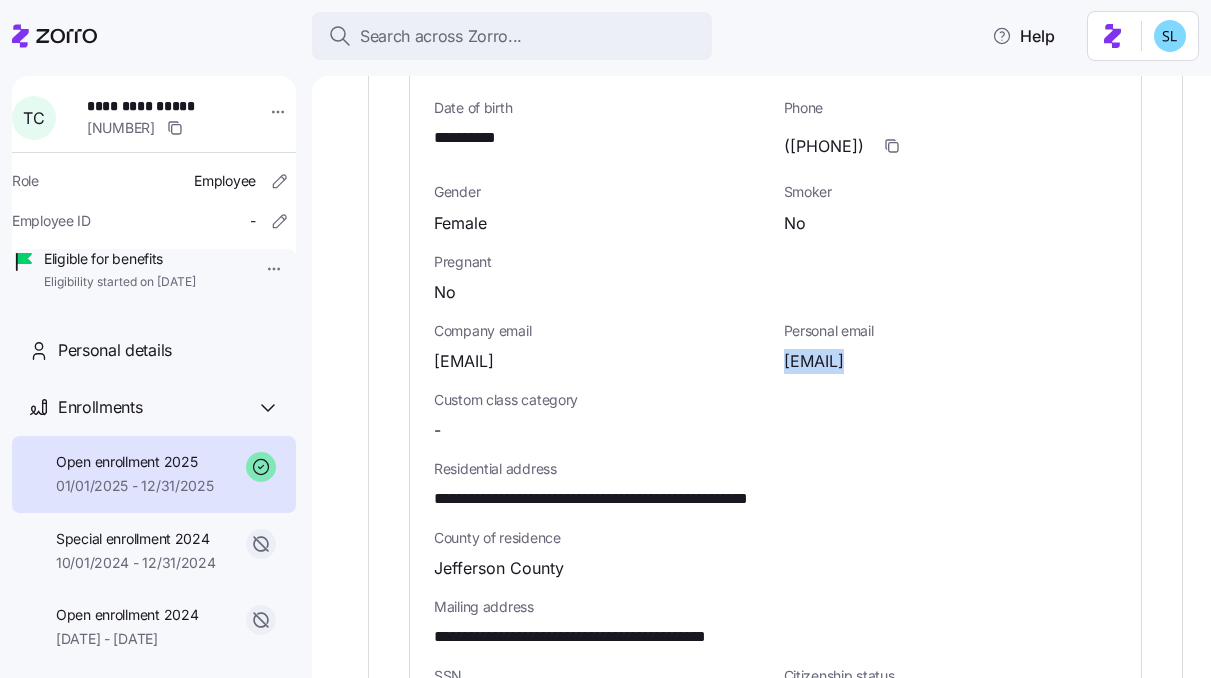 click on "tiffschapman@gmail.com" at bounding box center [814, 361] 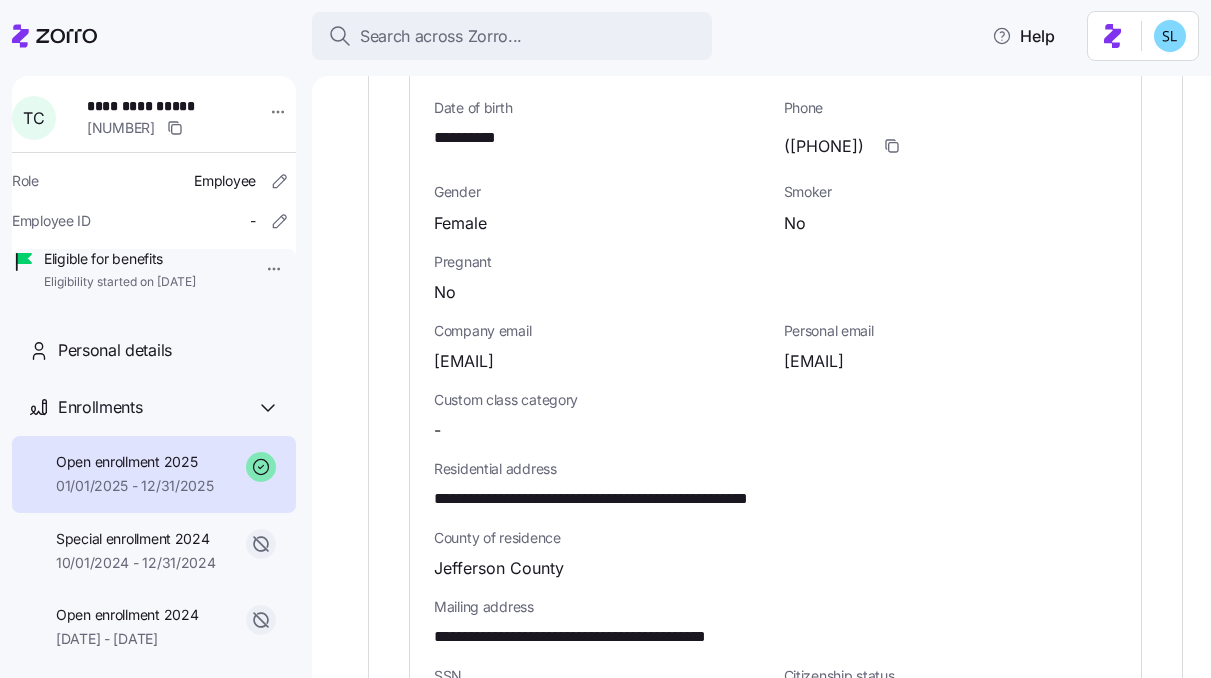 click on "t.chapman@sixredmarbles.com" at bounding box center (464, 361) 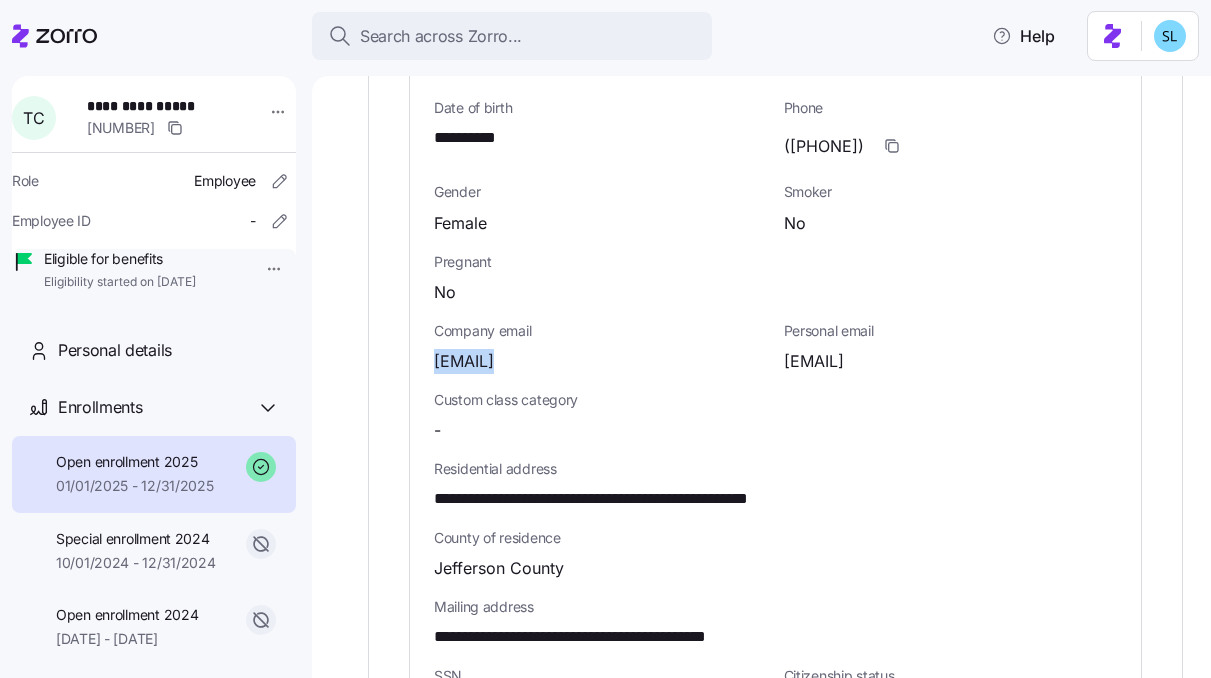 click on "t.chapman@sixredmarbles.com" at bounding box center (464, 361) 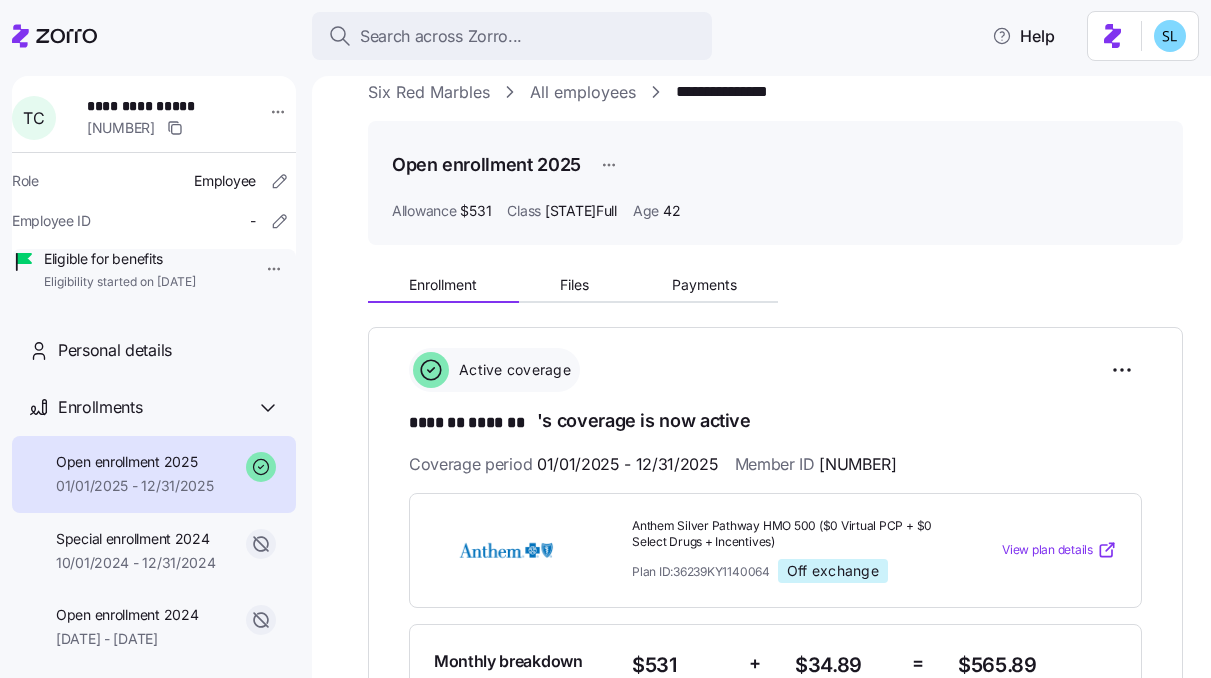 scroll, scrollTop: 0, scrollLeft: 0, axis: both 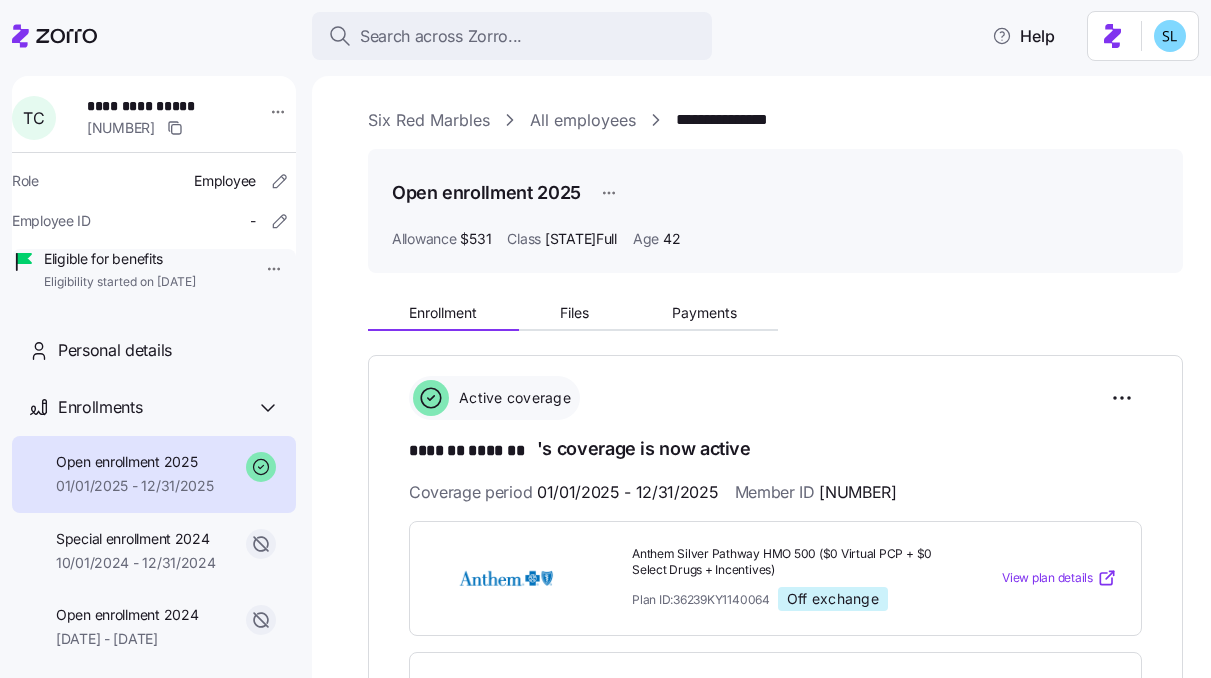 click on "Six Red Marbles" at bounding box center [429, 120] 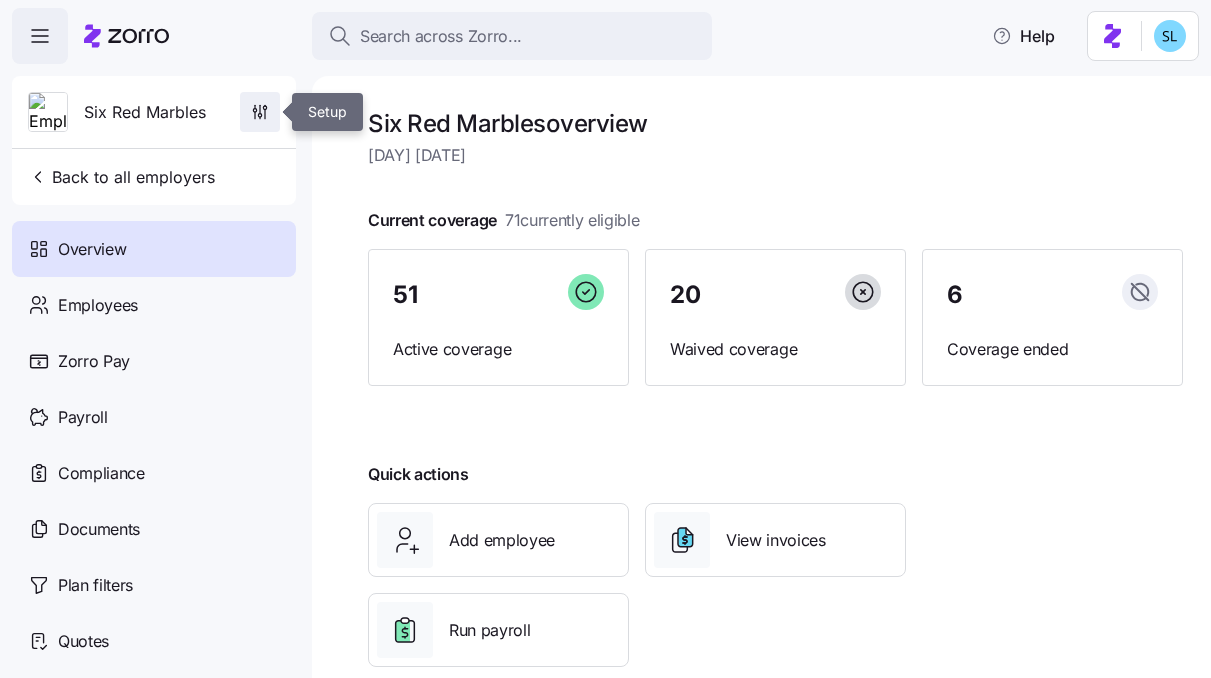 click 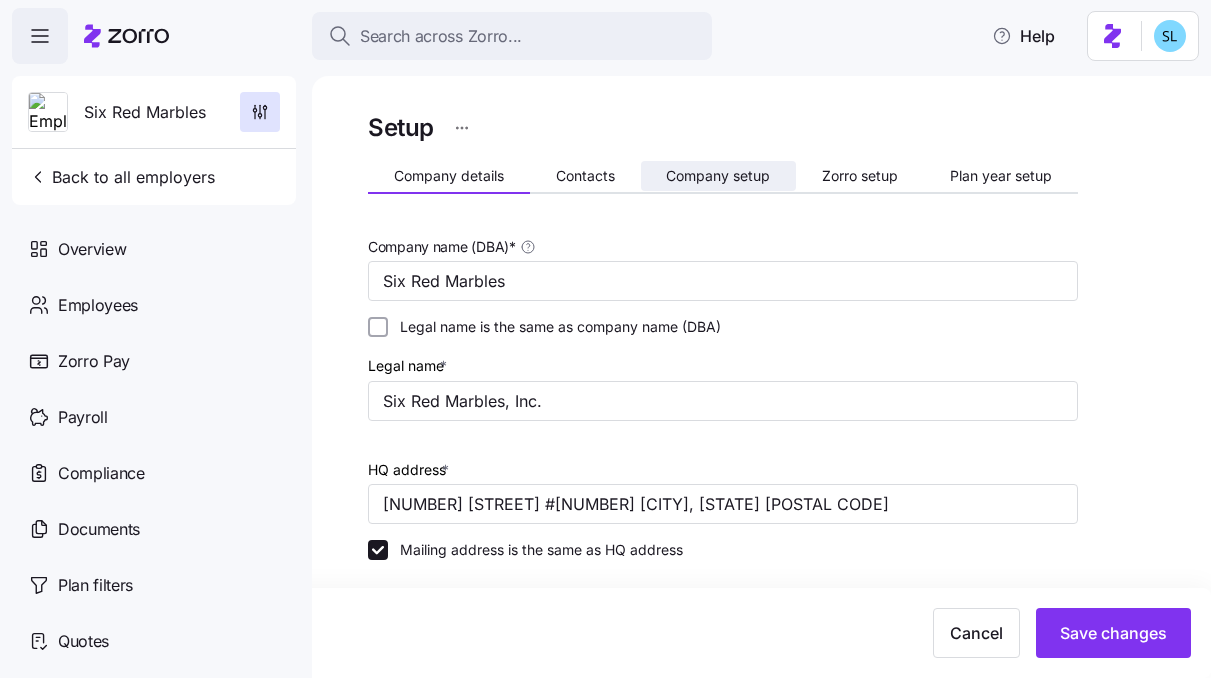 click on "Company setup" at bounding box center (718, 176) 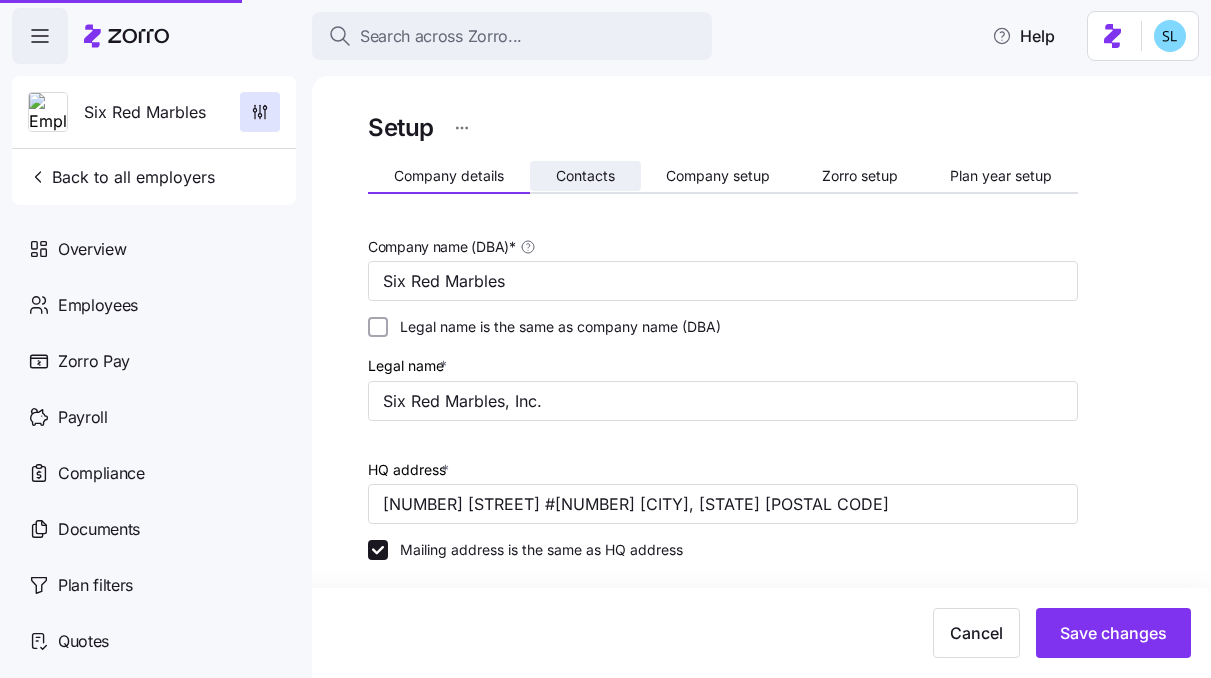 click on "Contacts" at bounding box center [585, 176] 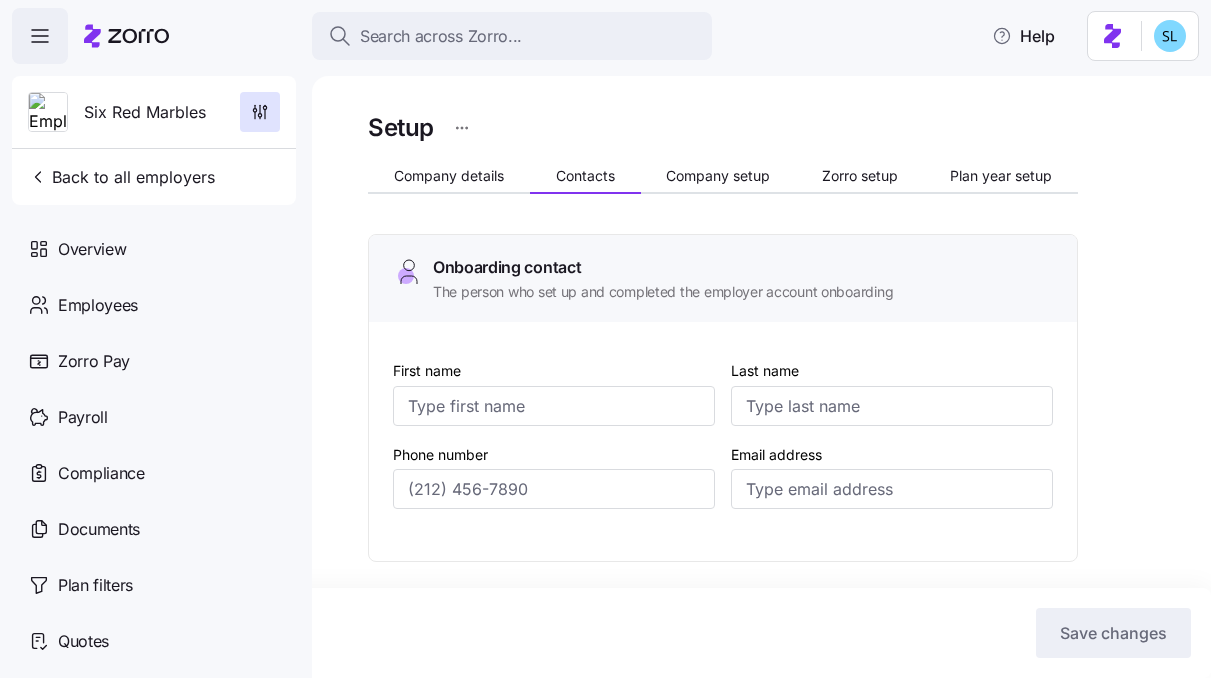 type on "Amanda" 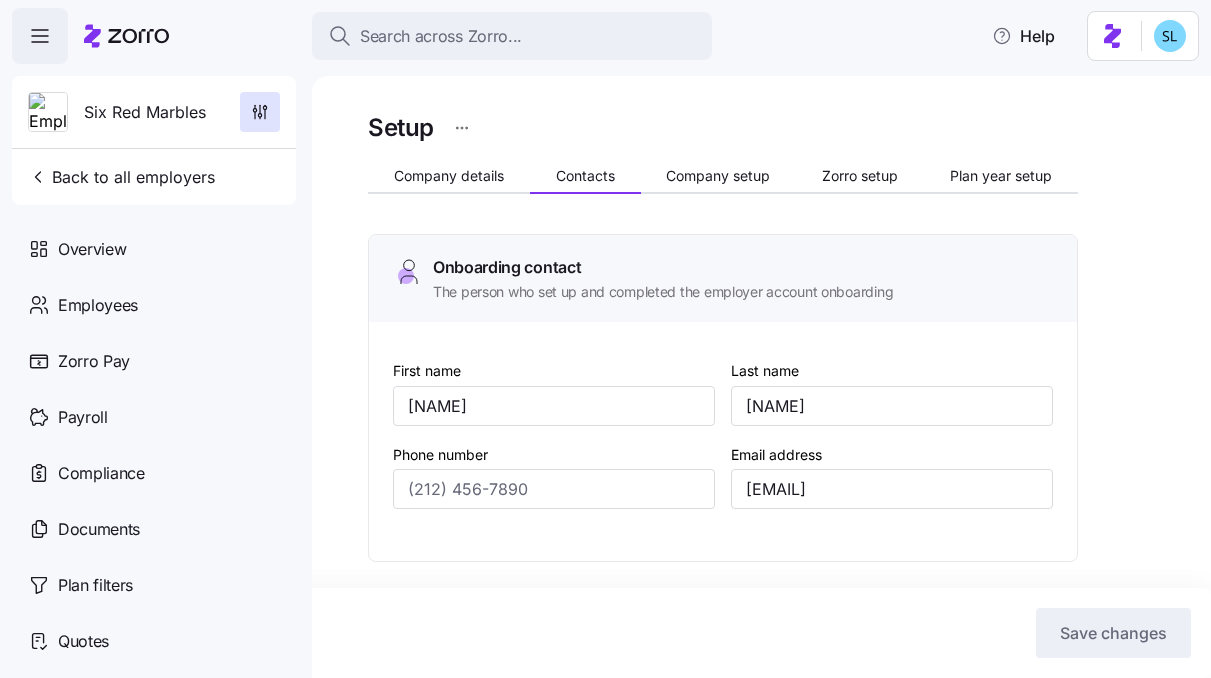type on "(404) 295-5306" 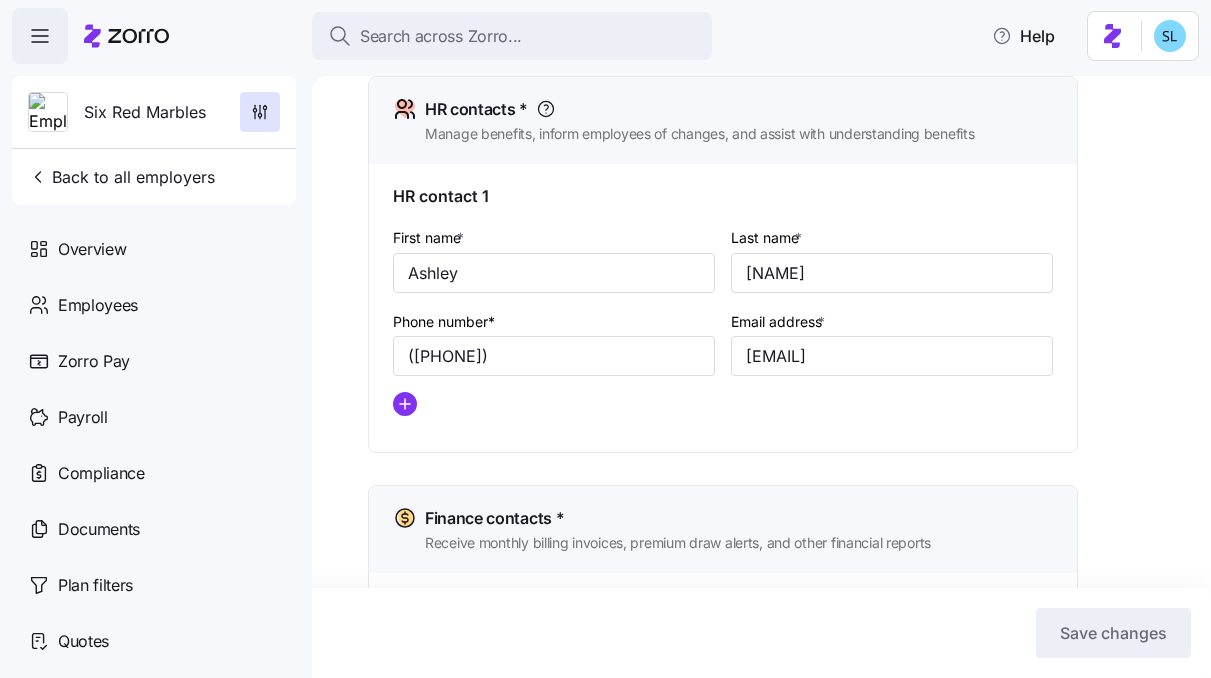 scroll, scrollTop: 891, scrollLeft: 0, axis: vertical 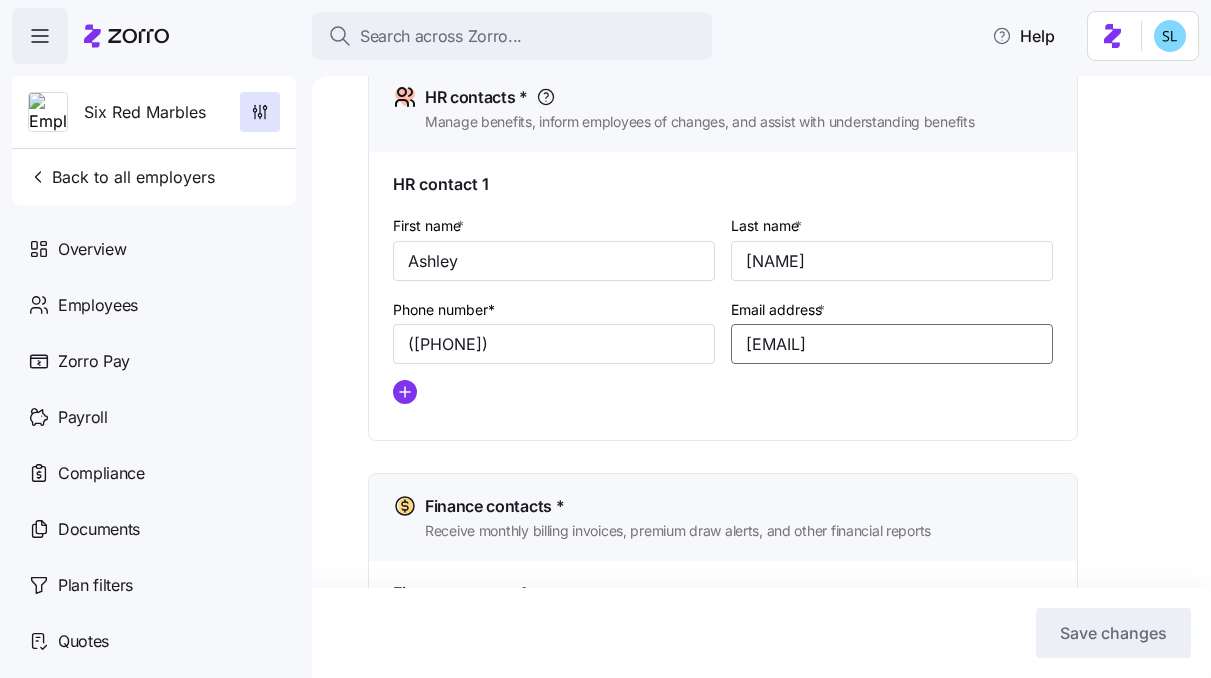 click on "a.glennon@sixredmarbles.com" at bounding box center (892, 344) 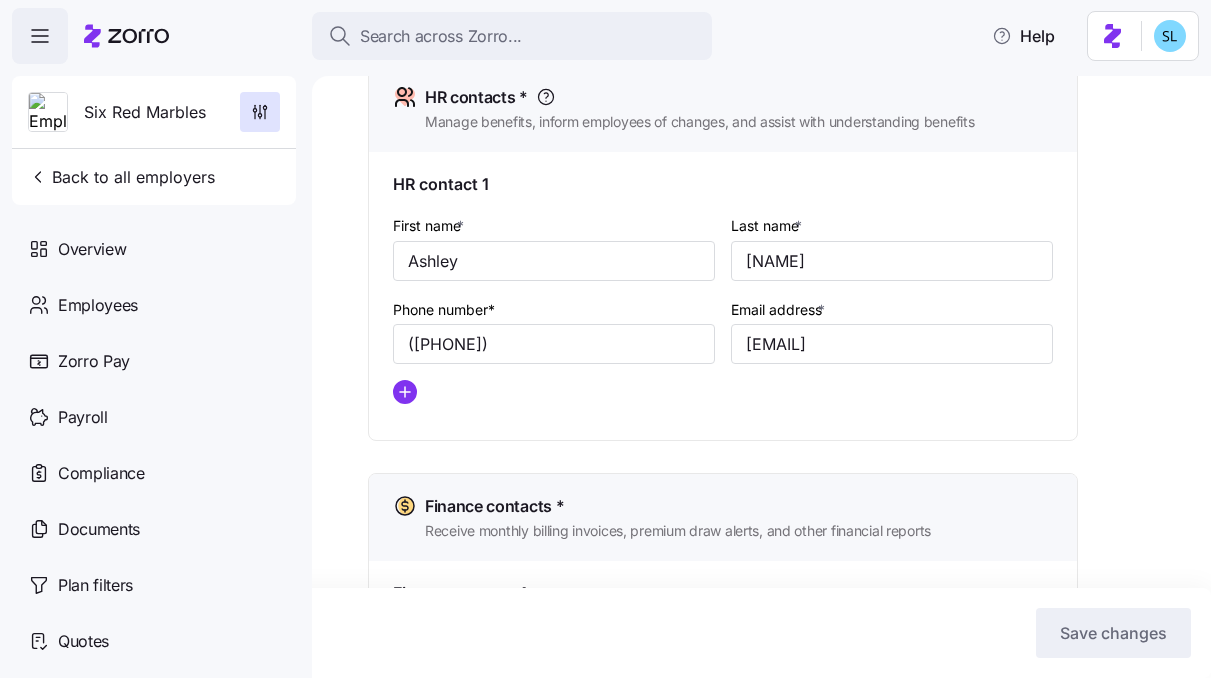 click on "Search across Zorro... Help" at bounding box center (605, 36) 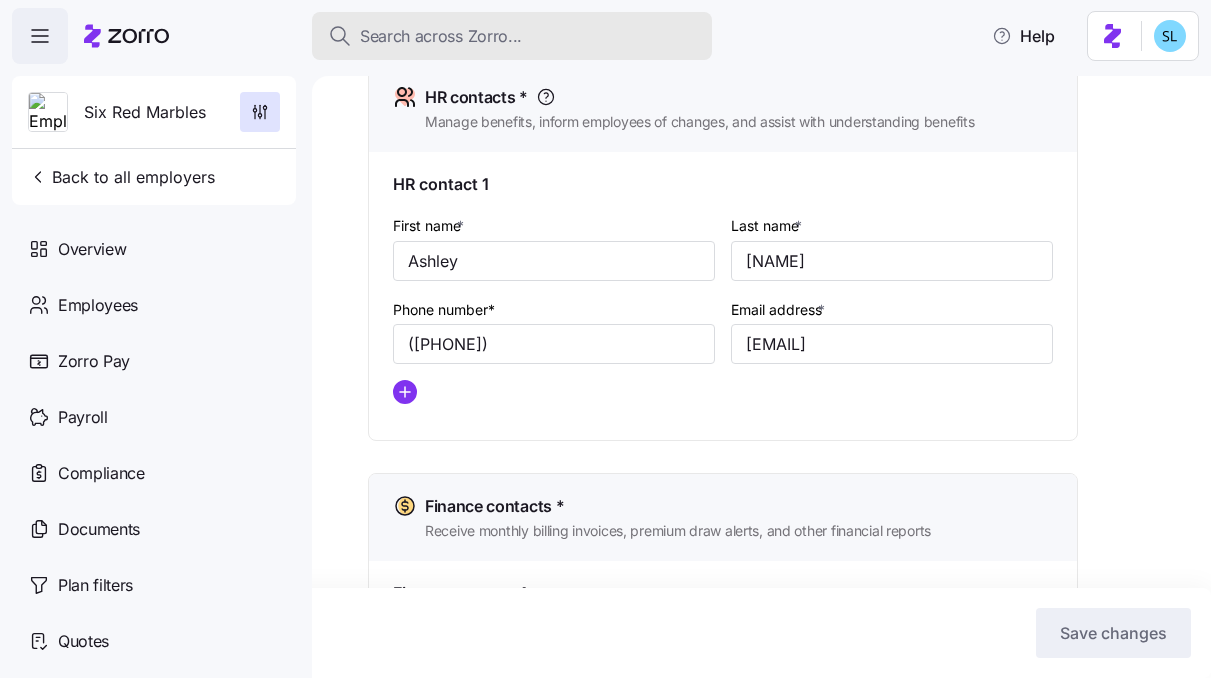 click on "Search across Zorro..." at bounding box center [441, 36] 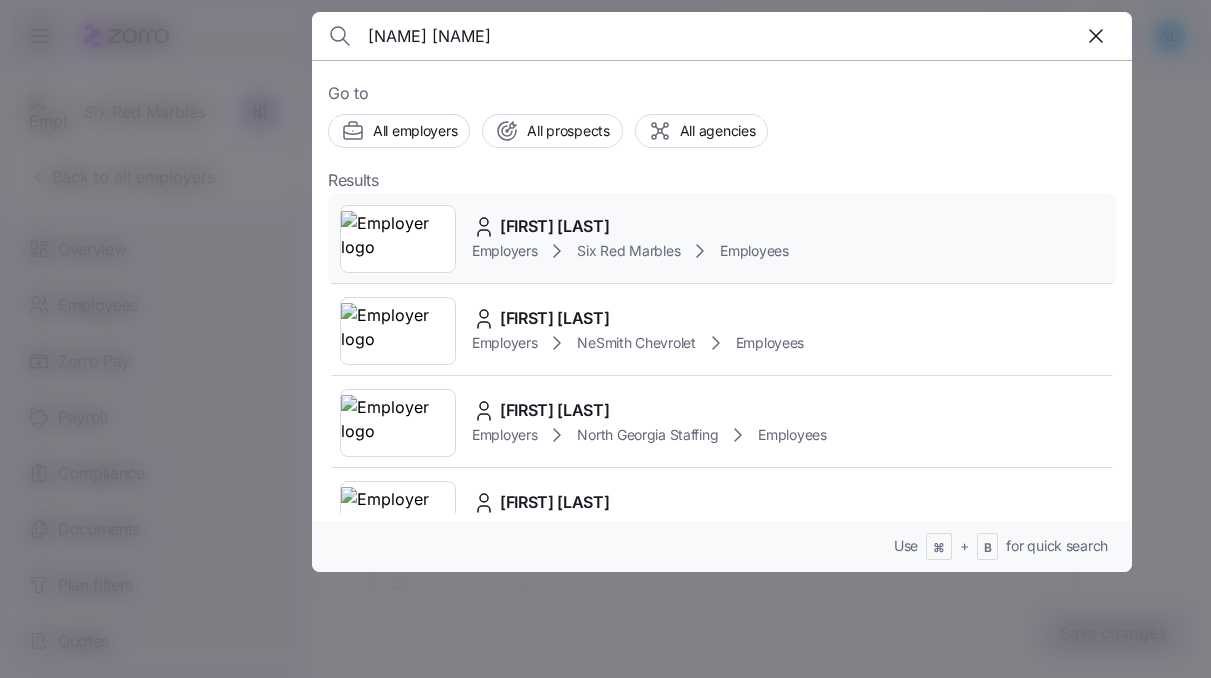 type on "tiffany cha" 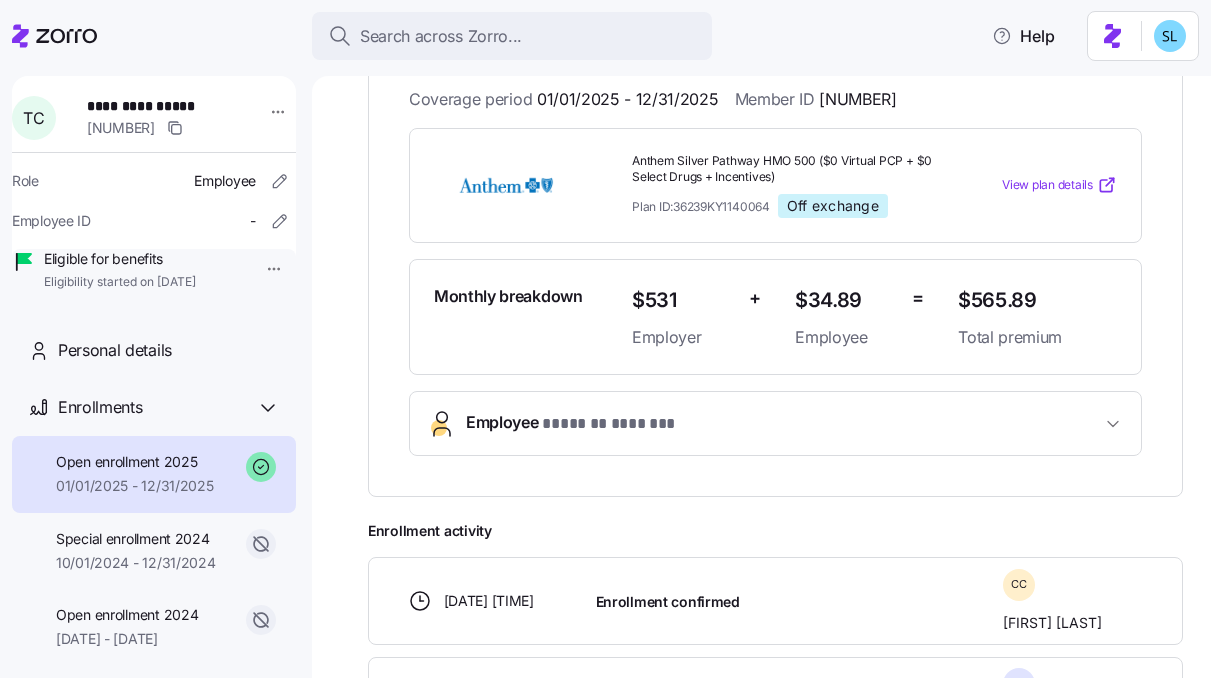 scroll, scrollTop: 694, scrollLeft: 0, axis: vertical 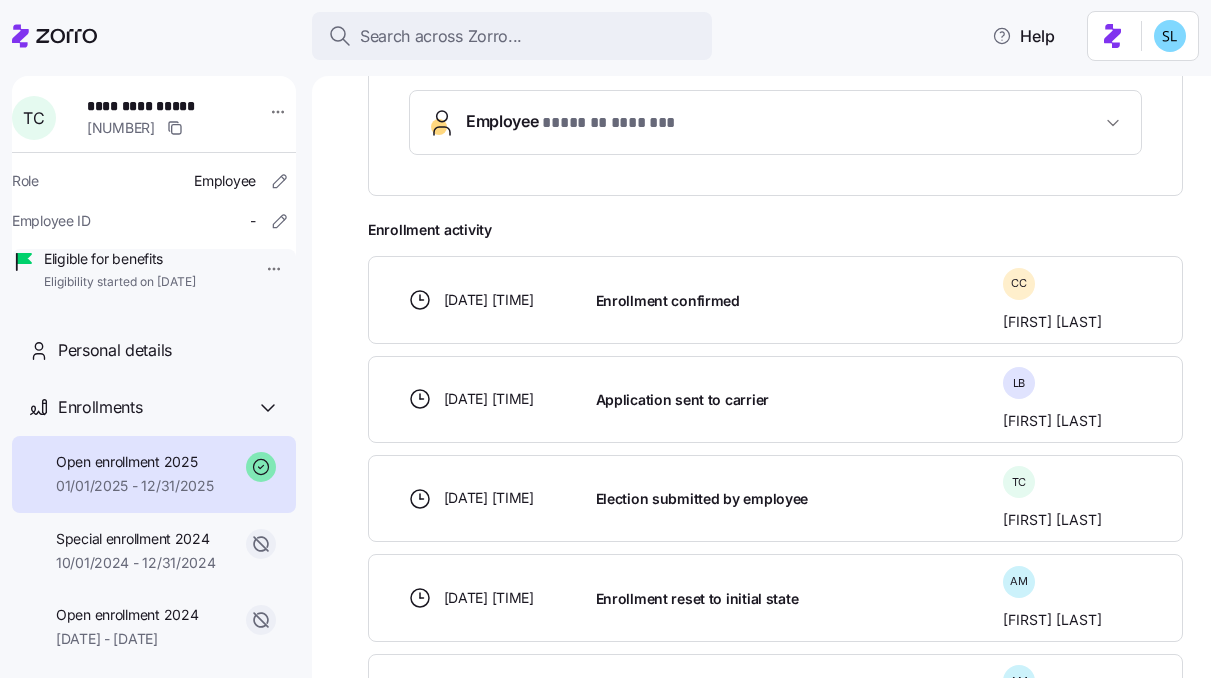 click on "* *******   ******* *" at bounding box center (610, 123) 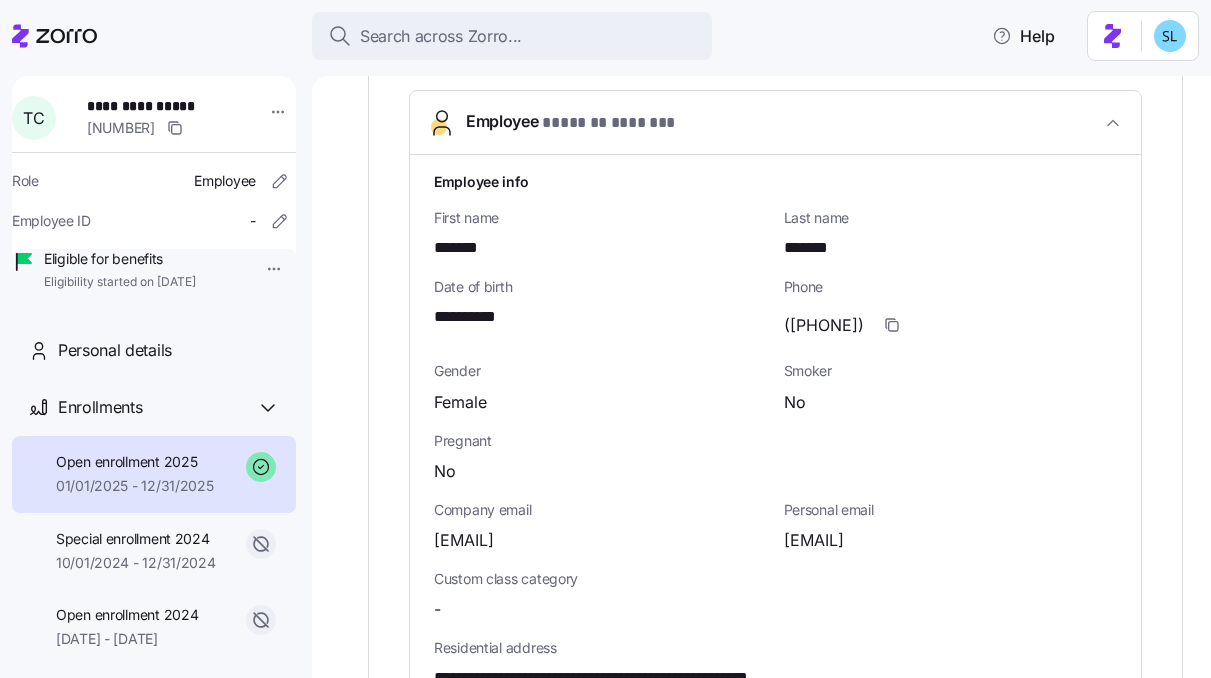 scroll, scrollTop: 1021, scrollLeft: 0, axis: vertical 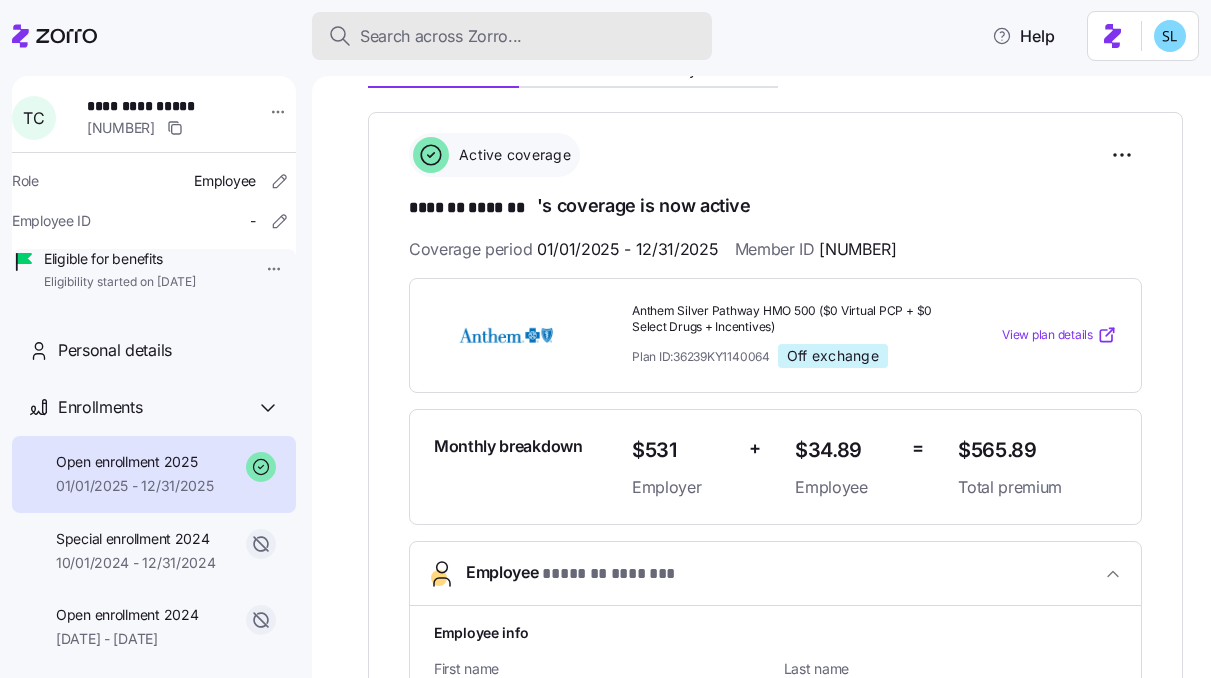 click on "Search across Zorro..." at bounding box center [512, 36] 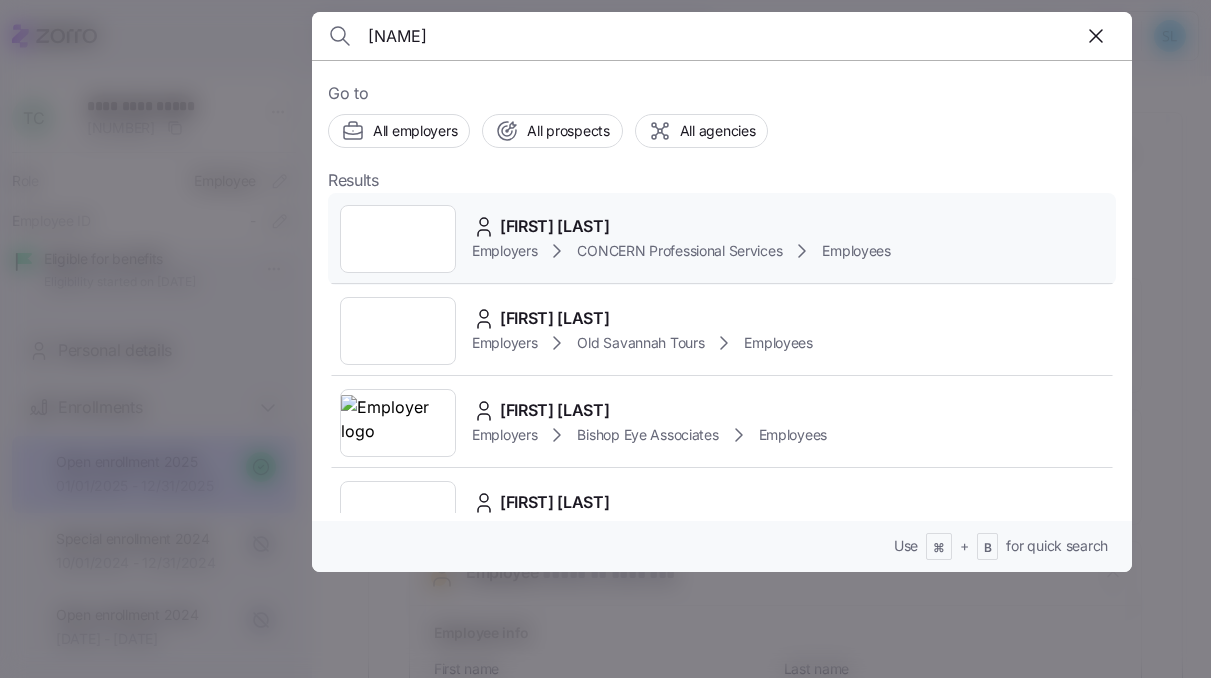 type on "Paulena" 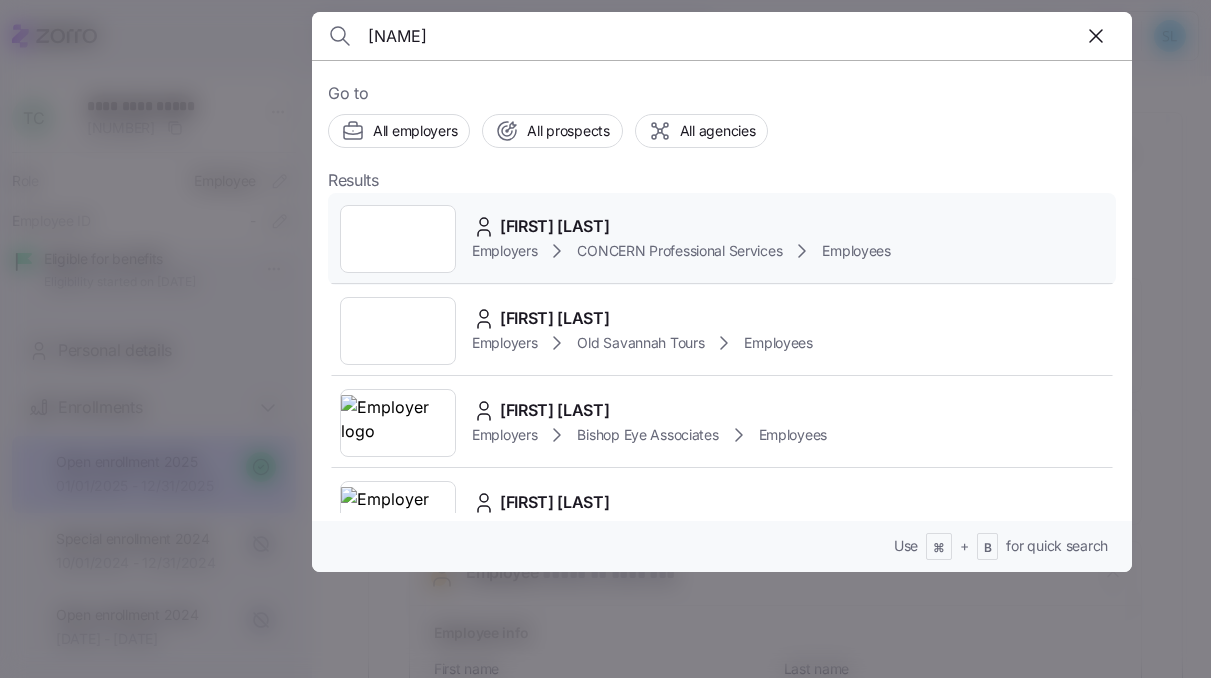 click on "Paulena Kulp" at bounding box center (681, 226) 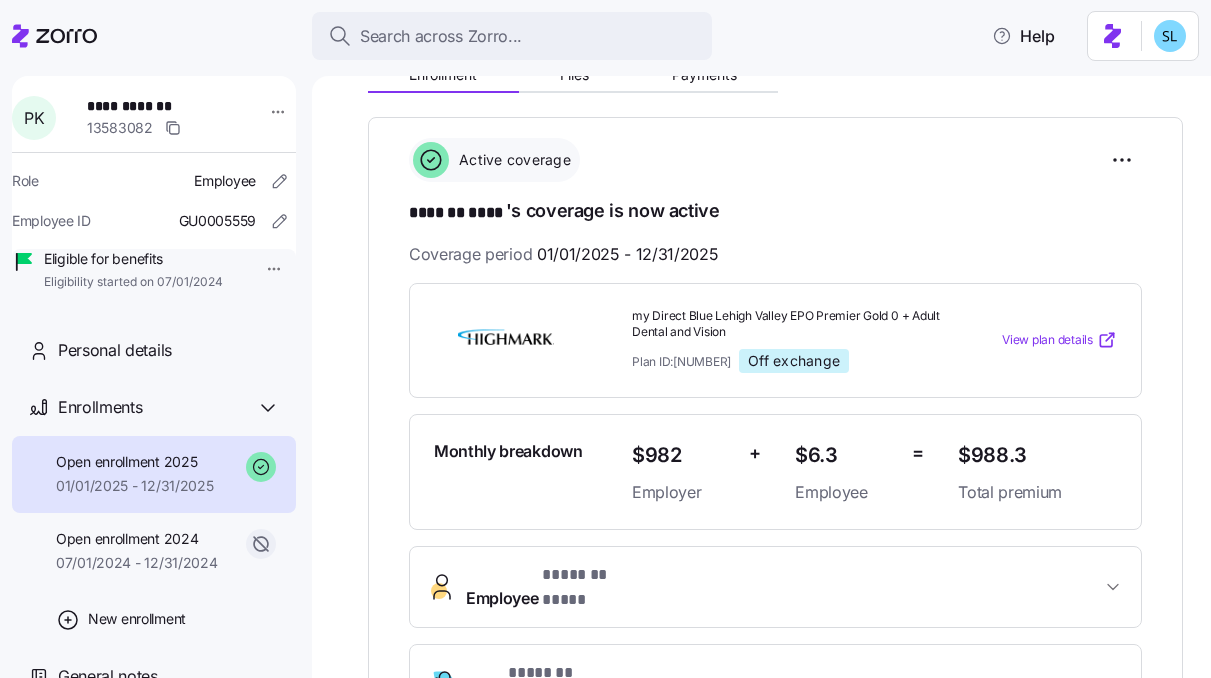 scroll, scrollTop: 492, scrollLeft: 0, axis: vertical 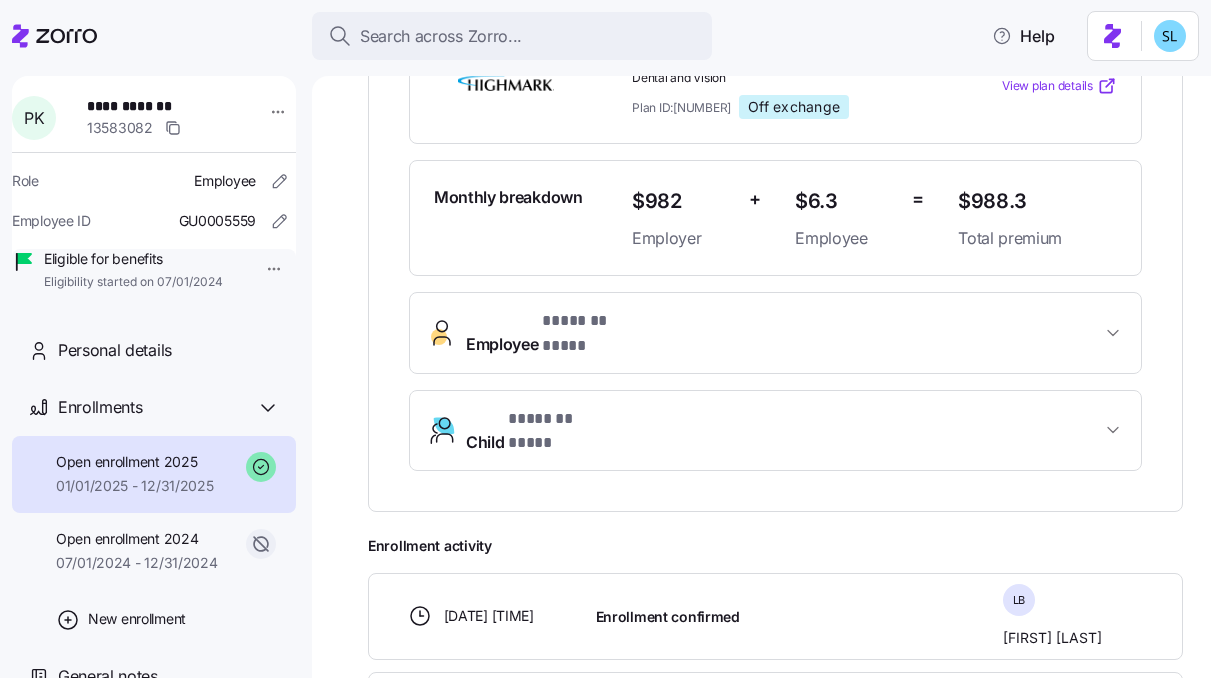 click on "Employee * *******   **** *" at bounding box center (775, 333) 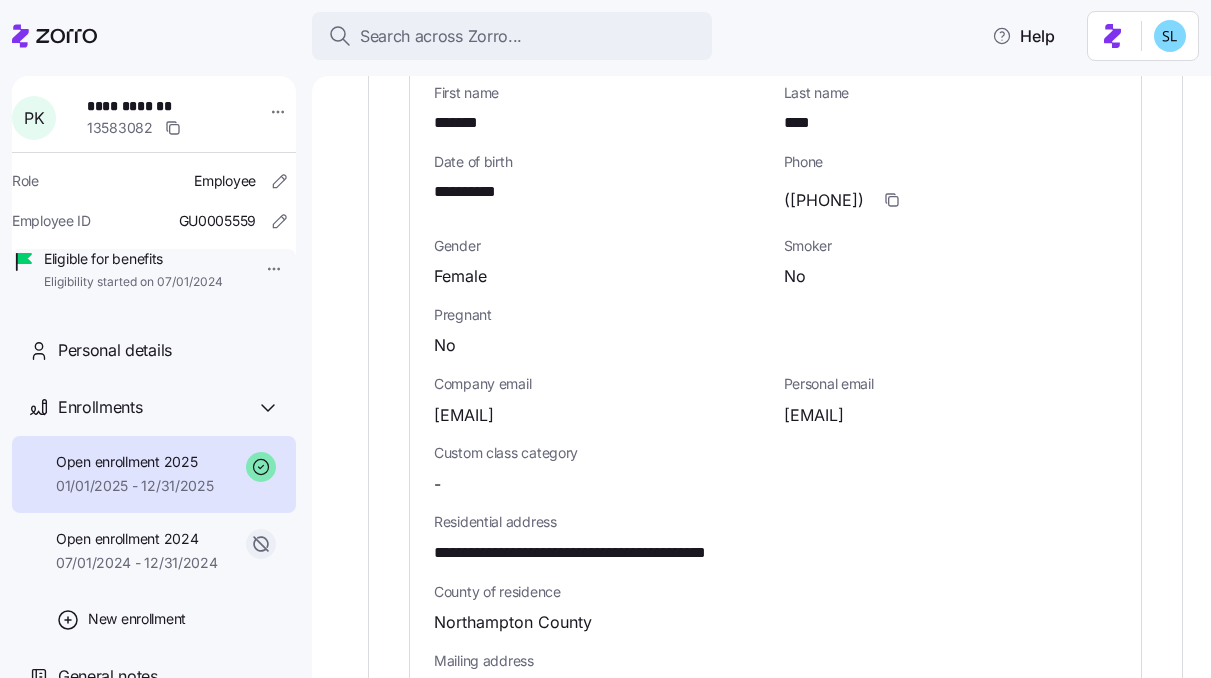 scroll, scrollTop: 1154, scrollLeft: 0, axis: vertical 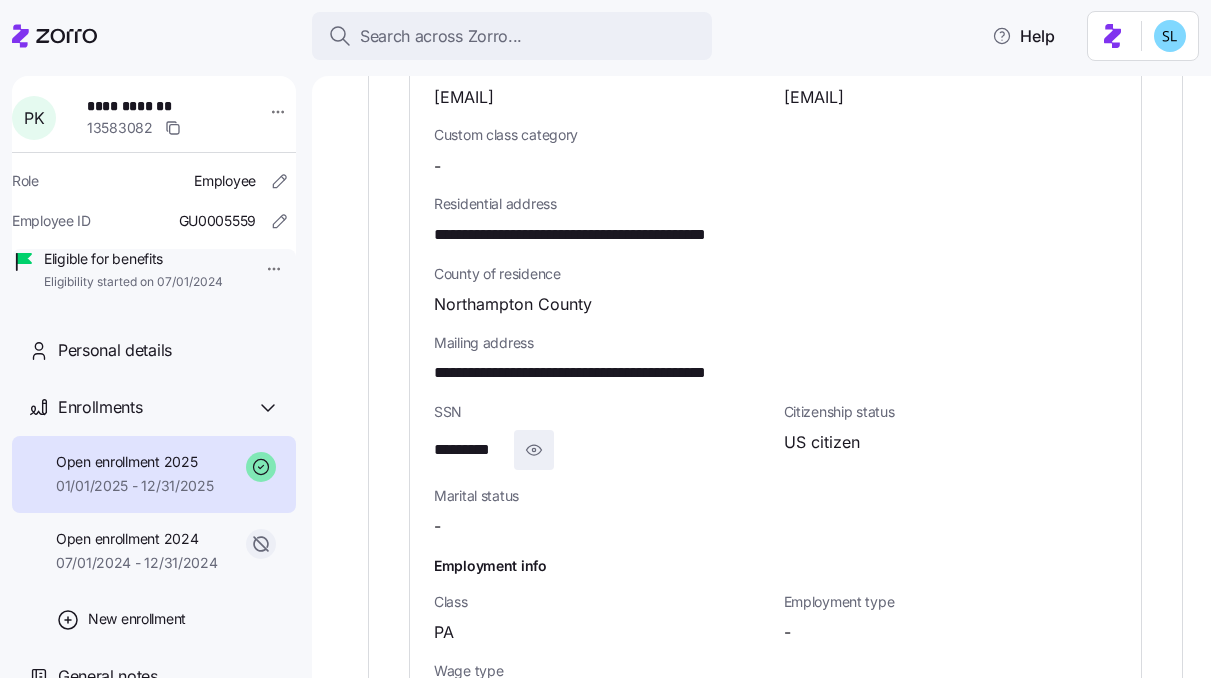 click 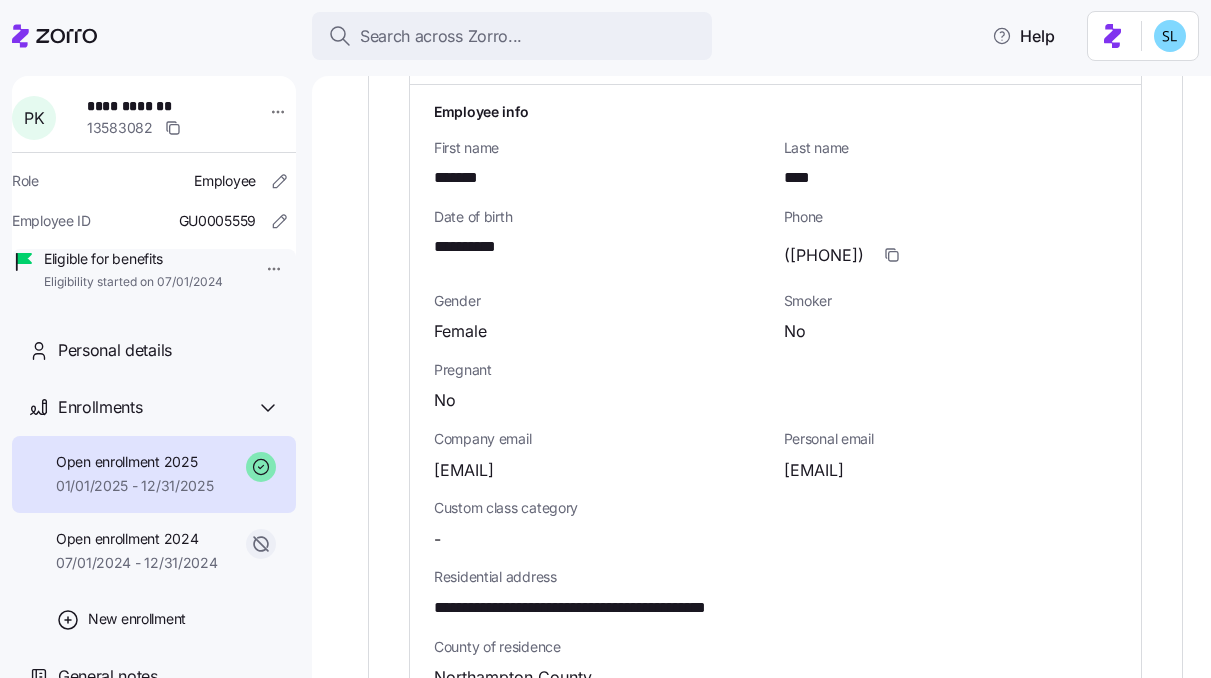 scroll, scrollTop: 610, scrollLeft: 0, axis: vertical 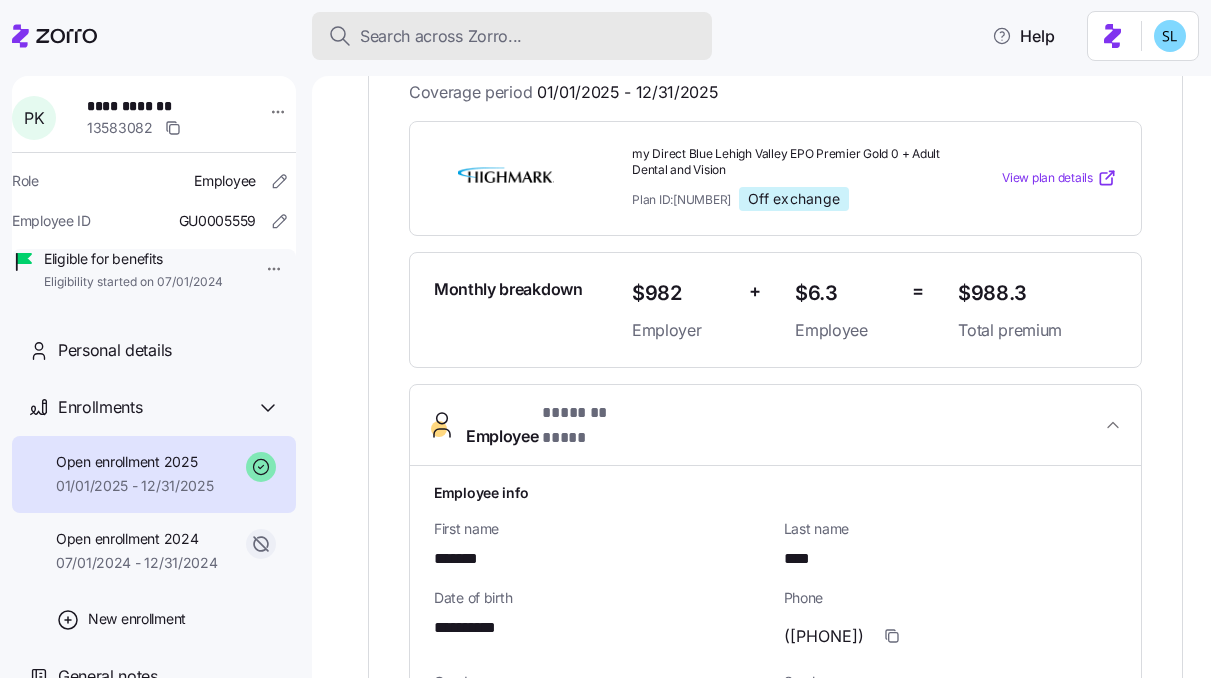 click on "Search across Zorro..." at bounding box center (441, 36) 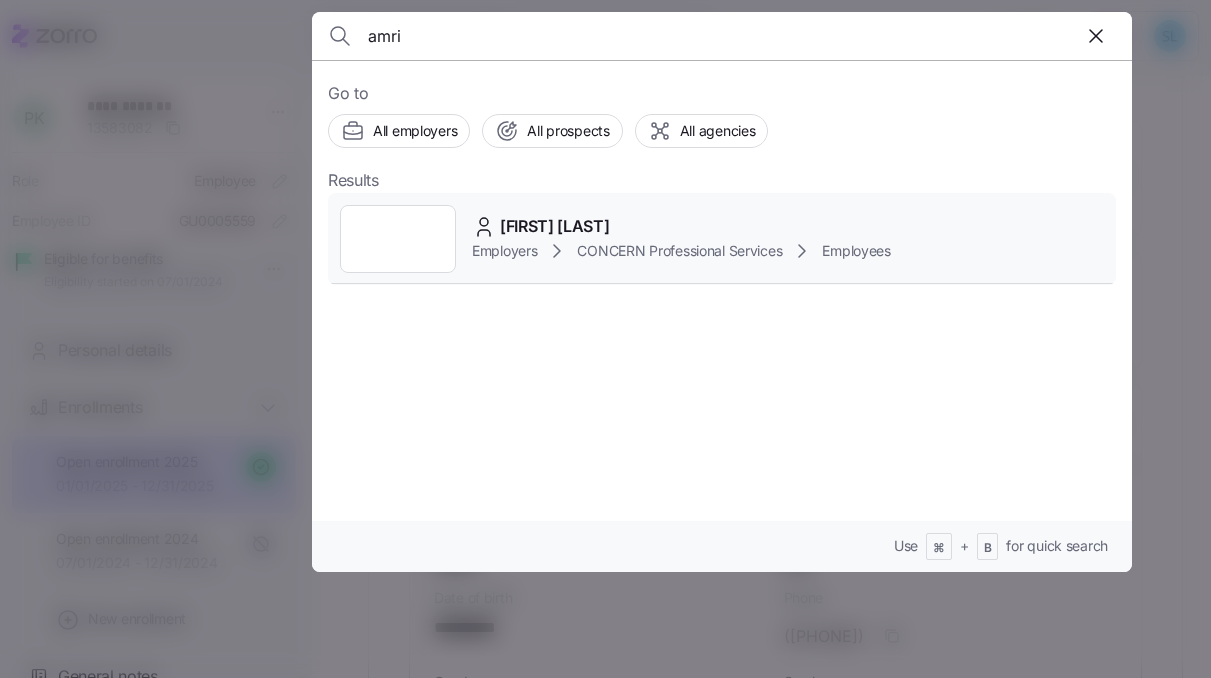 type on "amri" 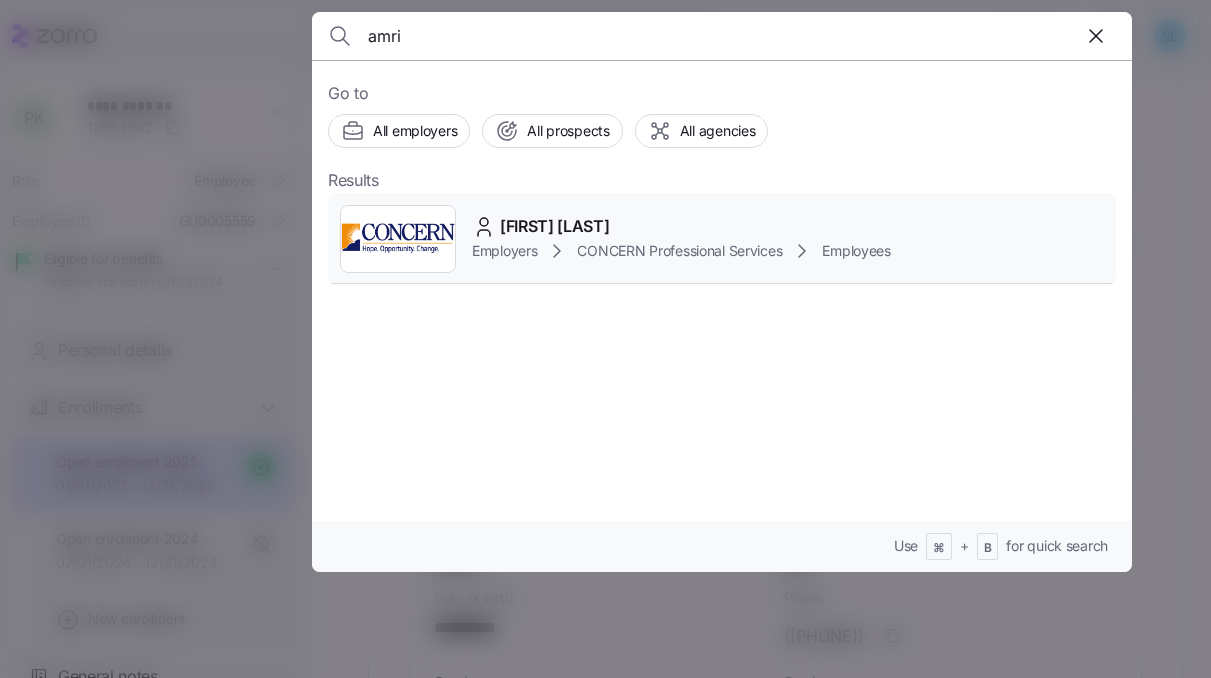 click 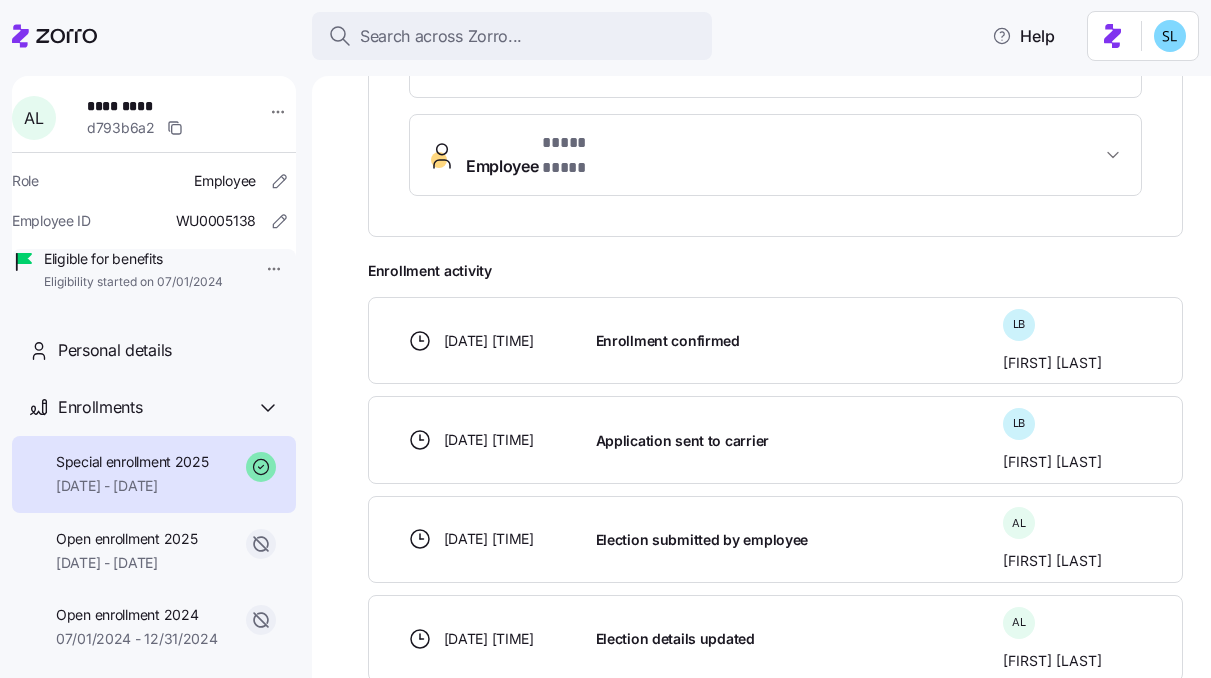 scroll, scrollTop: 281, scrollLeft: 0, axis: vertical 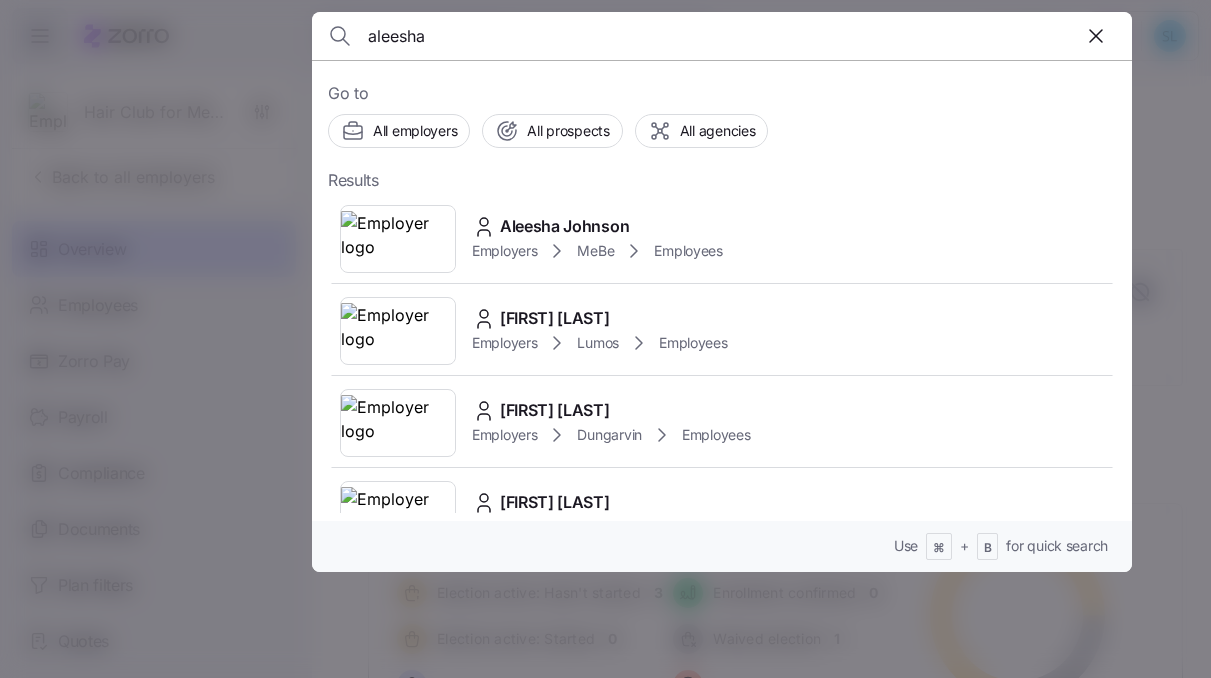 type on "aleesha" 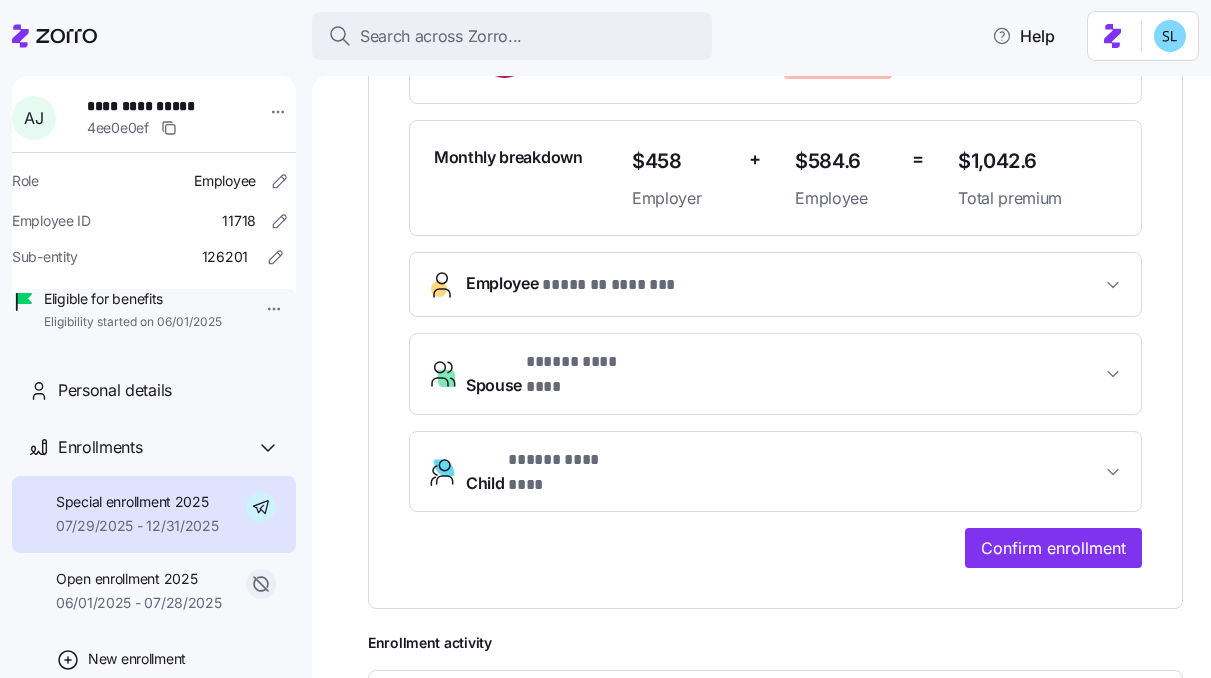 scroll, scrollTop: 407, scrollLeft: 0, axis: vertical 